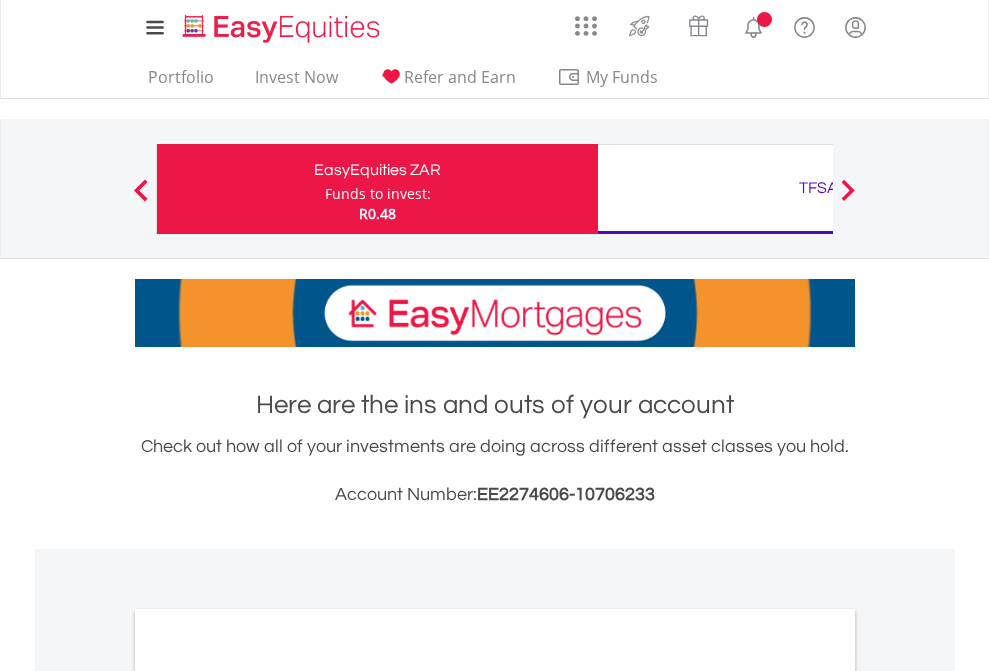 scroll, scrollTop: 0, scrollLeft: 0, axis: both 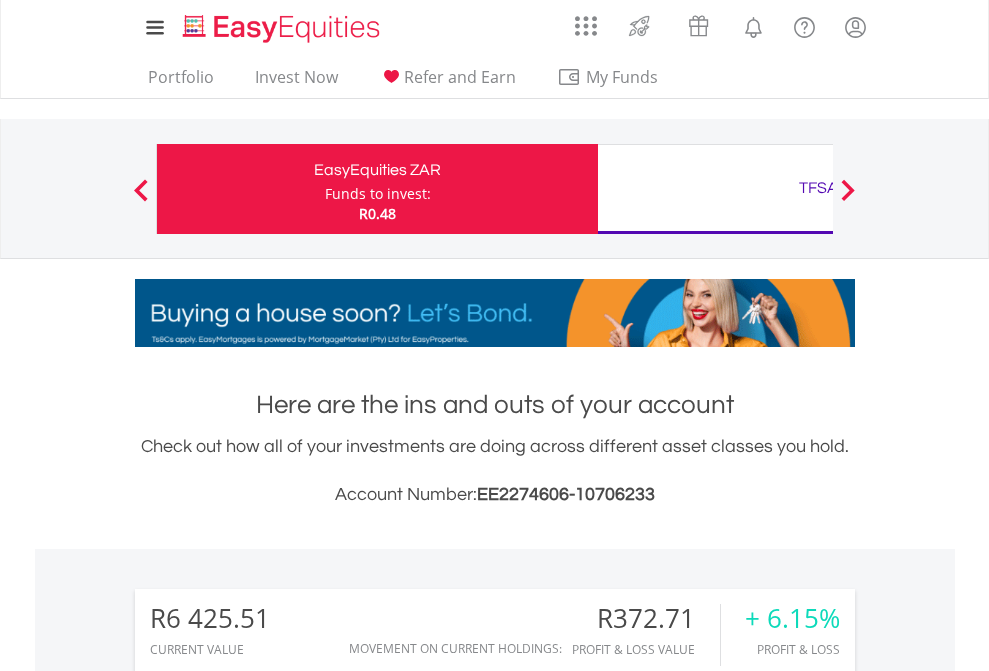 click on "Funds to invest:" at bounding box center [378, 194] 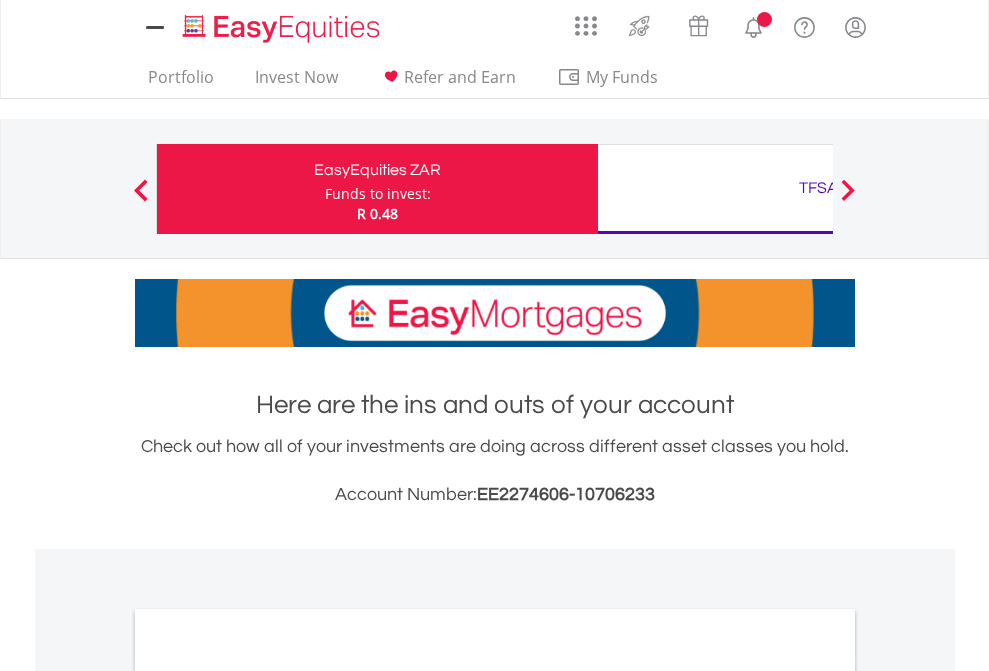 scroll, scrollTop: 0, scrollLeft: 0, axis: both 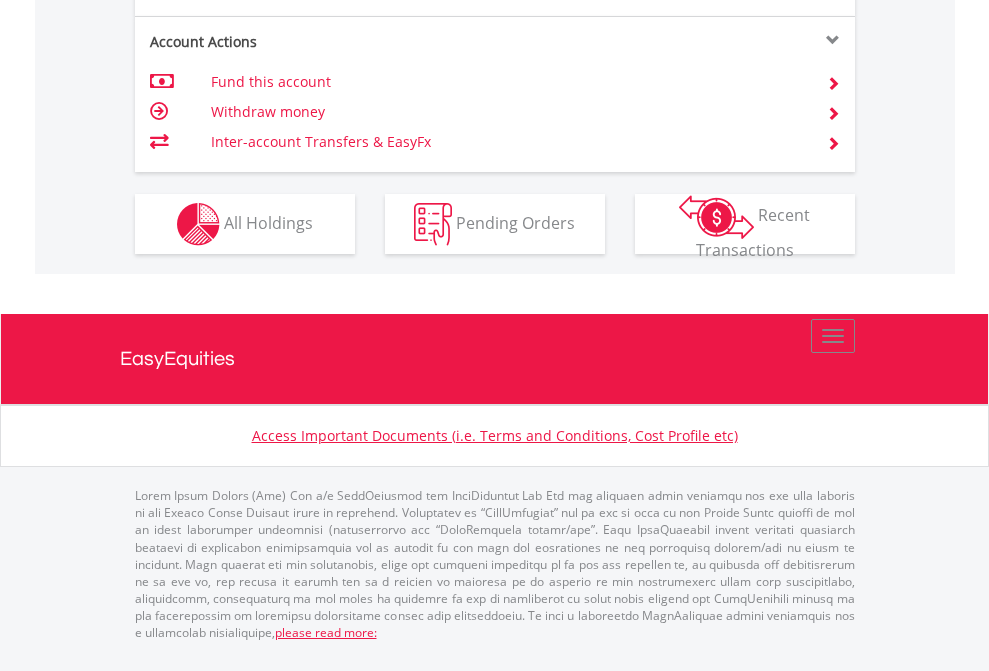 click on "Investment types" at bounding box center (706, -337) 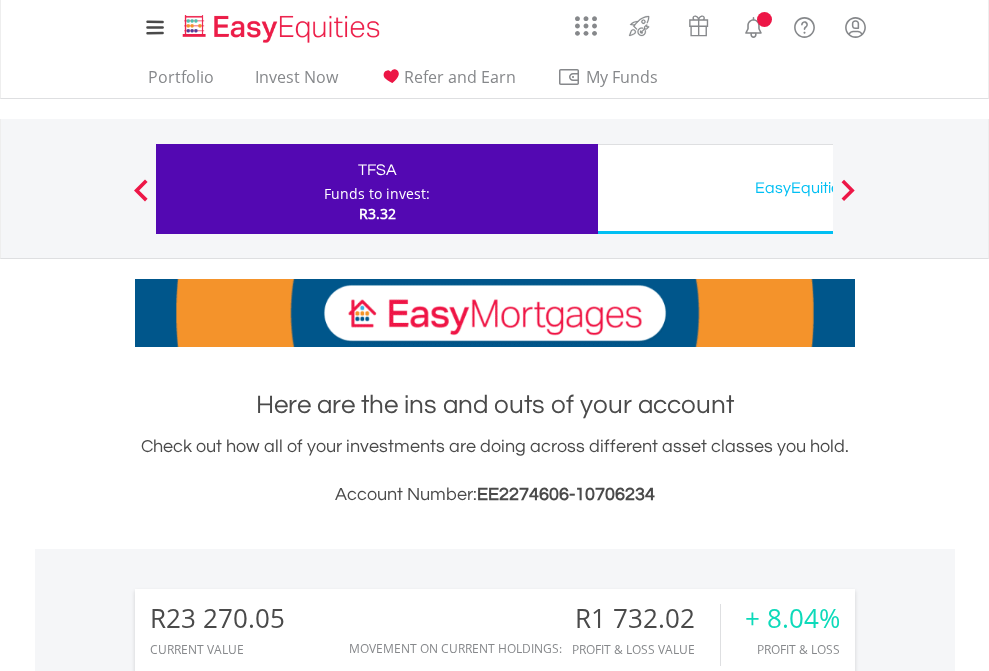 scroll, scrollTop: 0, scrollLeft: 0, axis: both 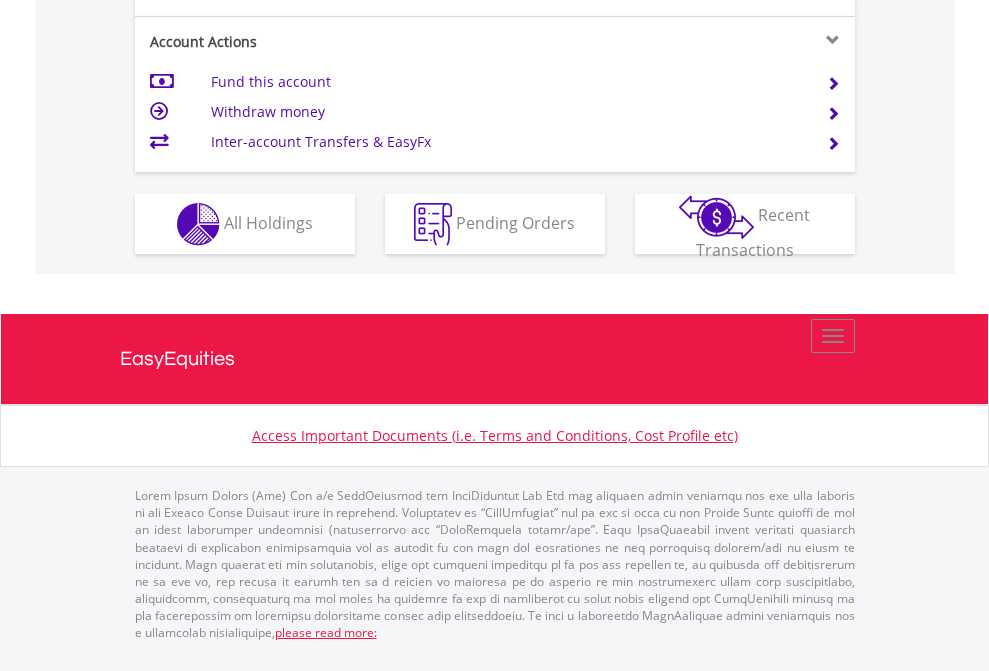 click on "Investment types" at bounding box center (706, -337) 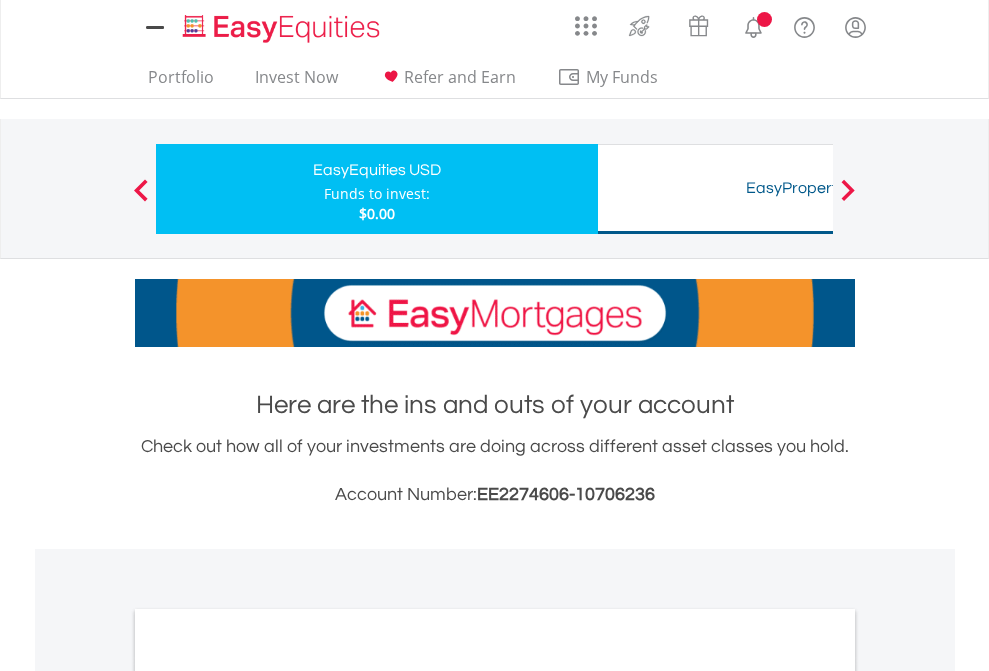 scroll, scrollTop: 0, scrollLeft: 0, axis: both 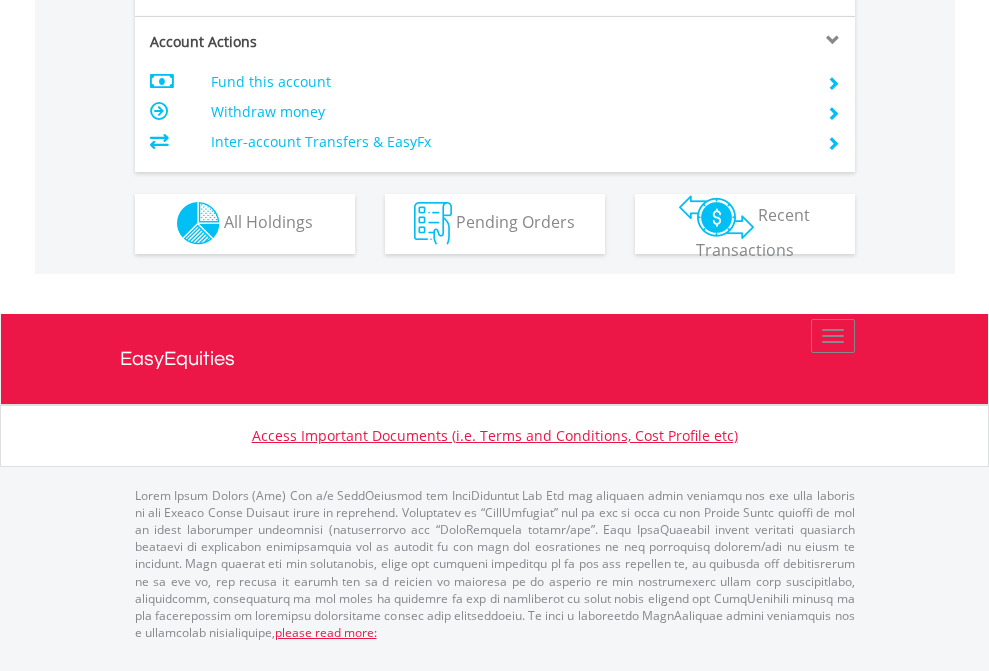 click on "Investment types" at bounding box center [706, -353] 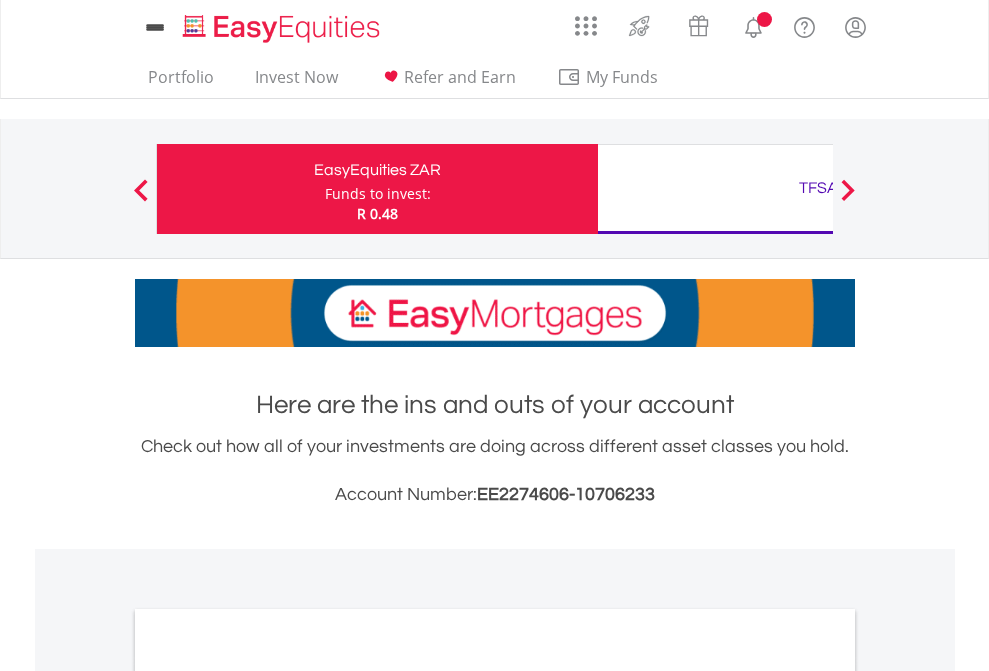 scroll, scrollTop: 1202, scrollLeft: 0, axis: vertical 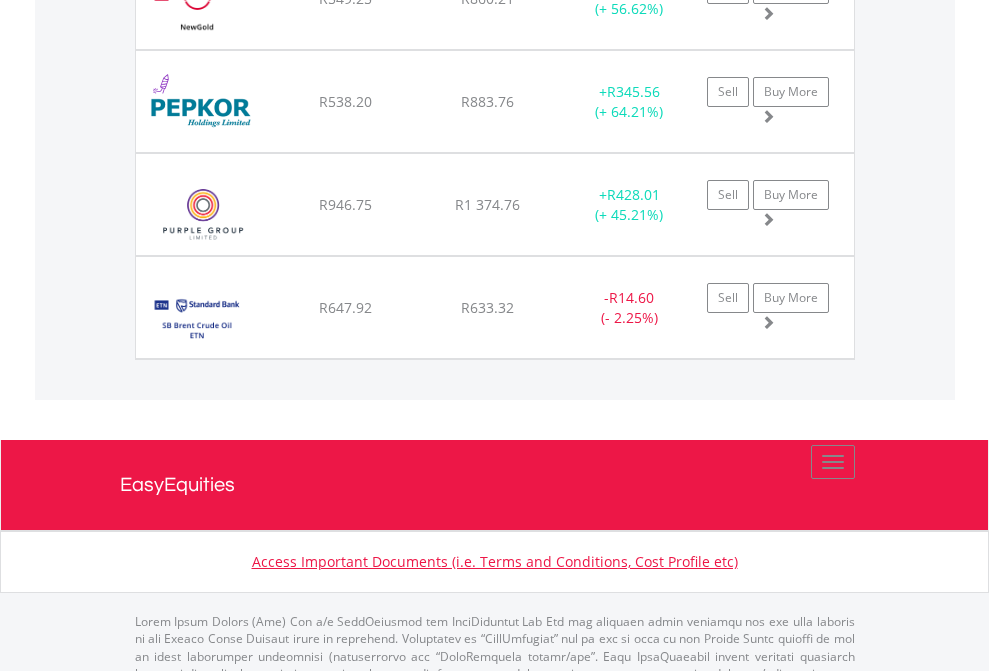 click on "TFSA" at bounding box center (818, -2116) 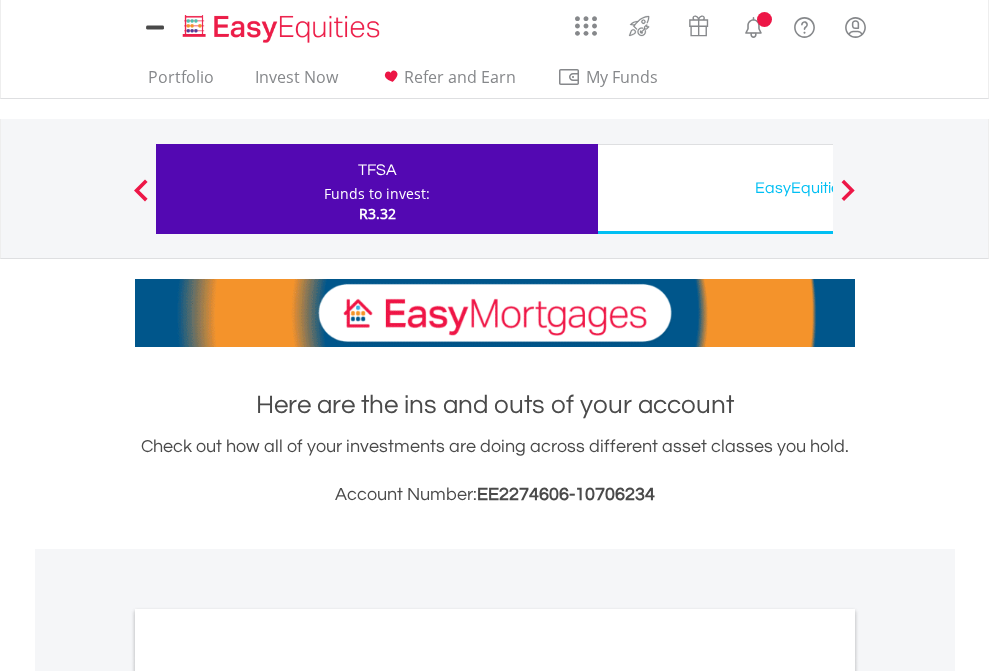 click on "All Holdings" at bounding box center [268, 1096] 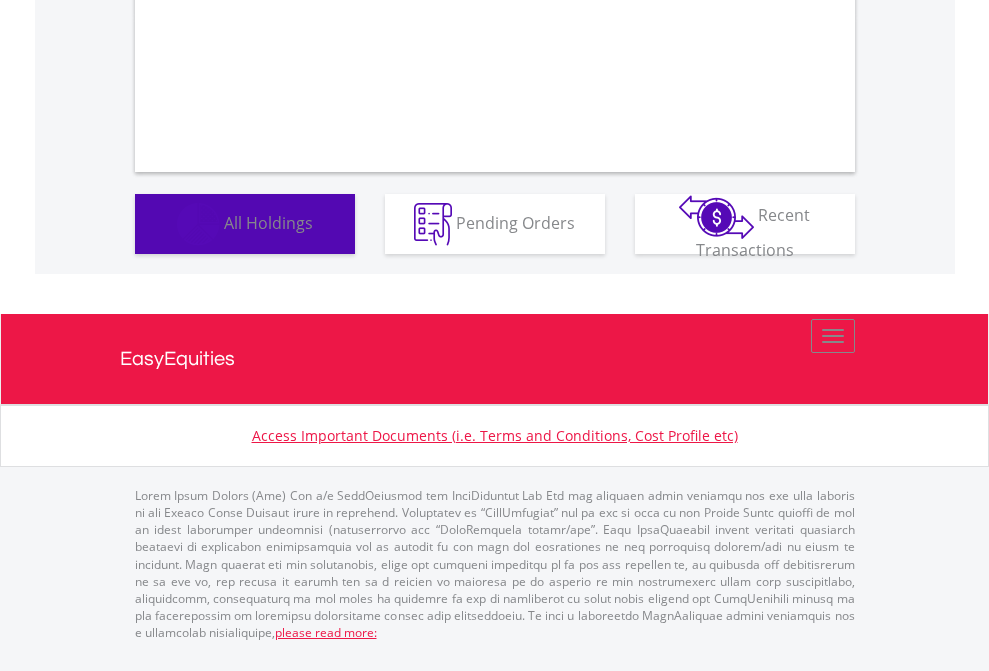 scroll, scrollTop: 1202, scrollLeft: 0, axis: vertical 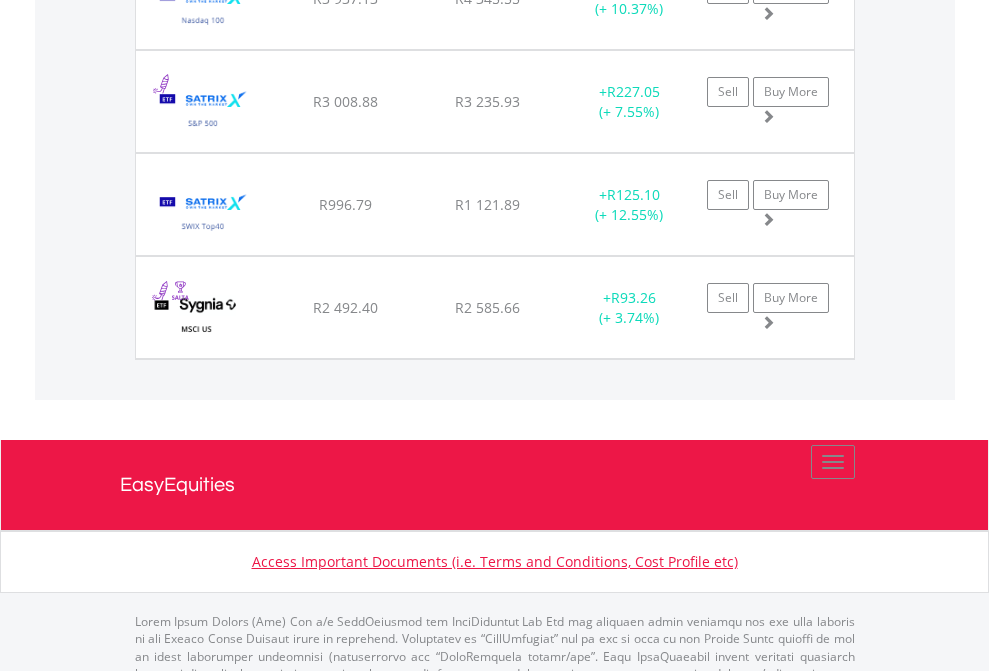 click on "EasyEquities USD" at bounding box center (818, -2036) 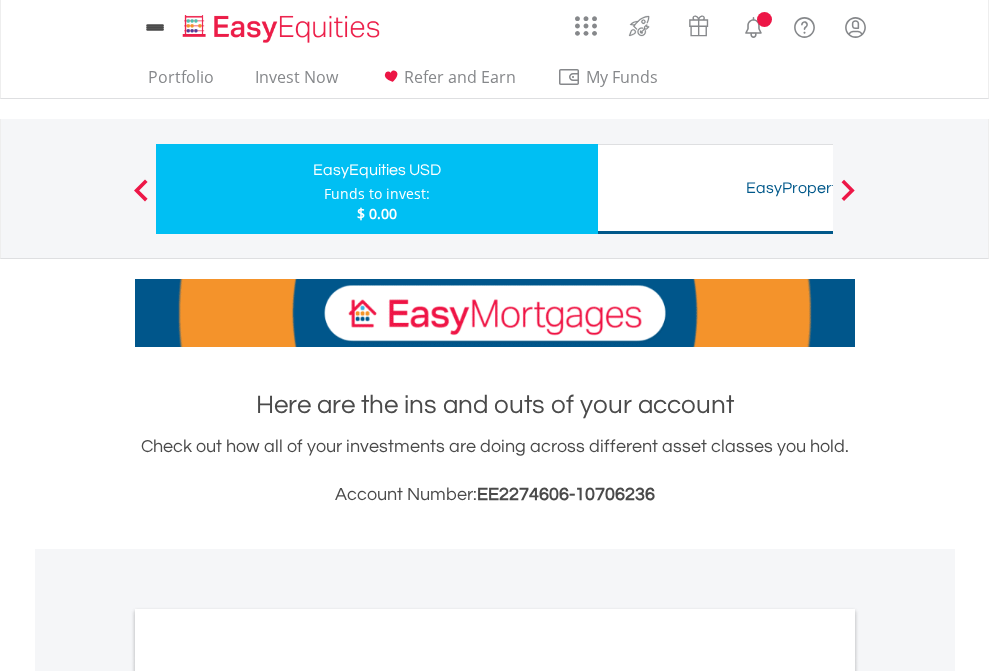 scroll, scrollTop: 0, scrollLeft: 0, axis: both 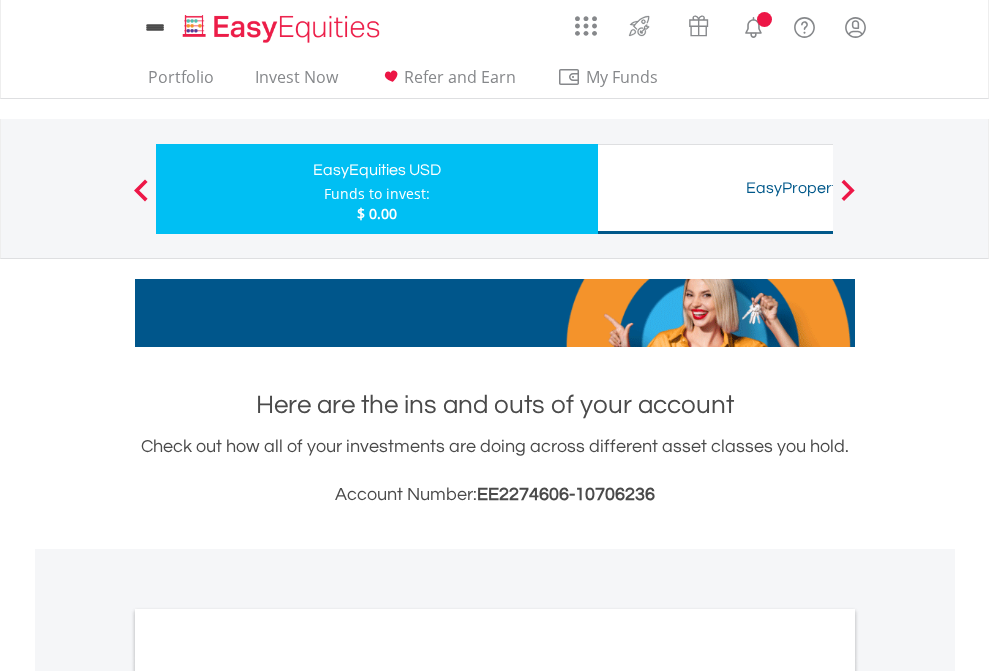 click on "All Holdings" at bounding box center [268, 1096] 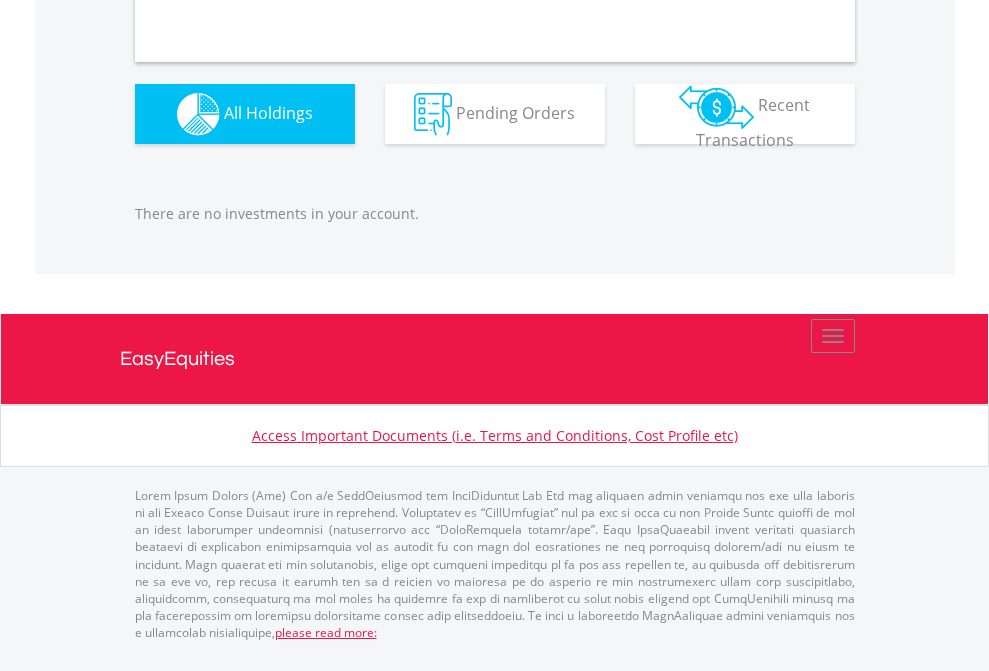 scroll, scrollTop: 1980, scrollLeft: 0, axis: vertical 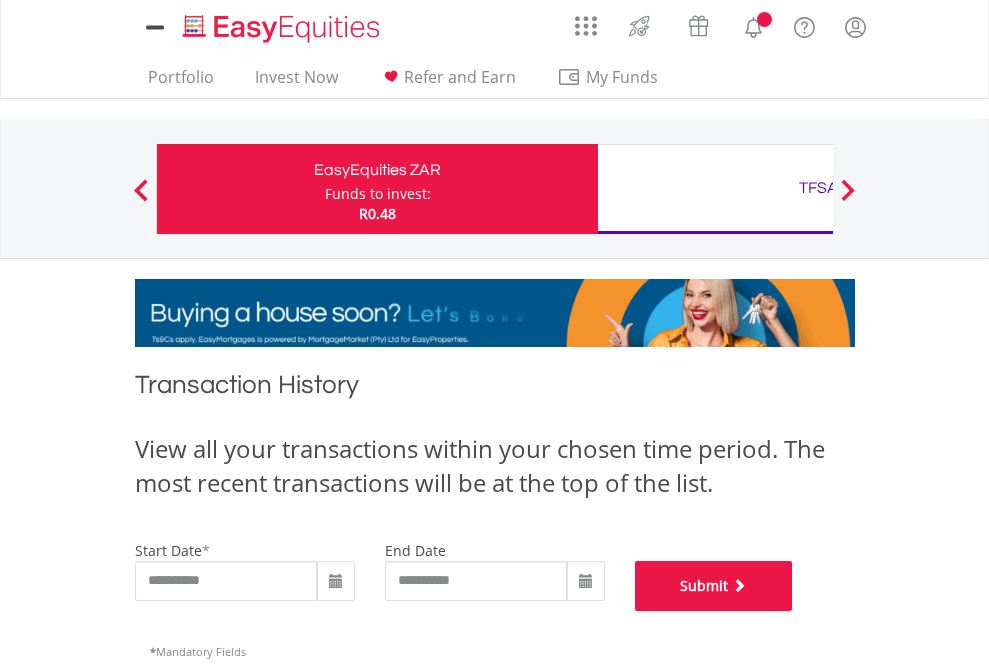 click on "Submit" at bounding box center [714, 586] 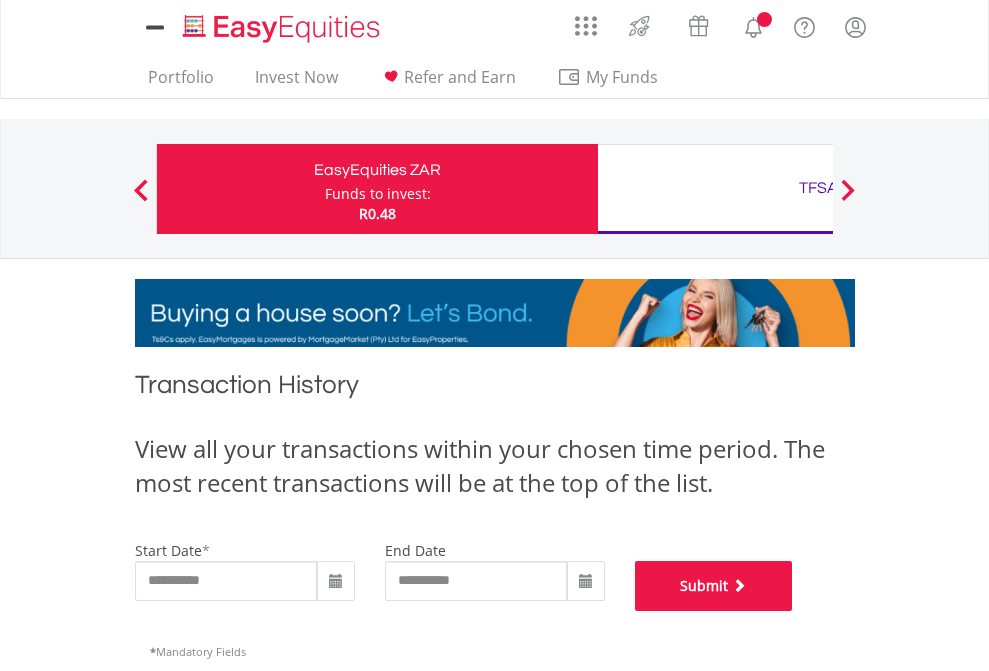 scroll, scrollTop: 811, scrollLeft: 0, axis: vertical 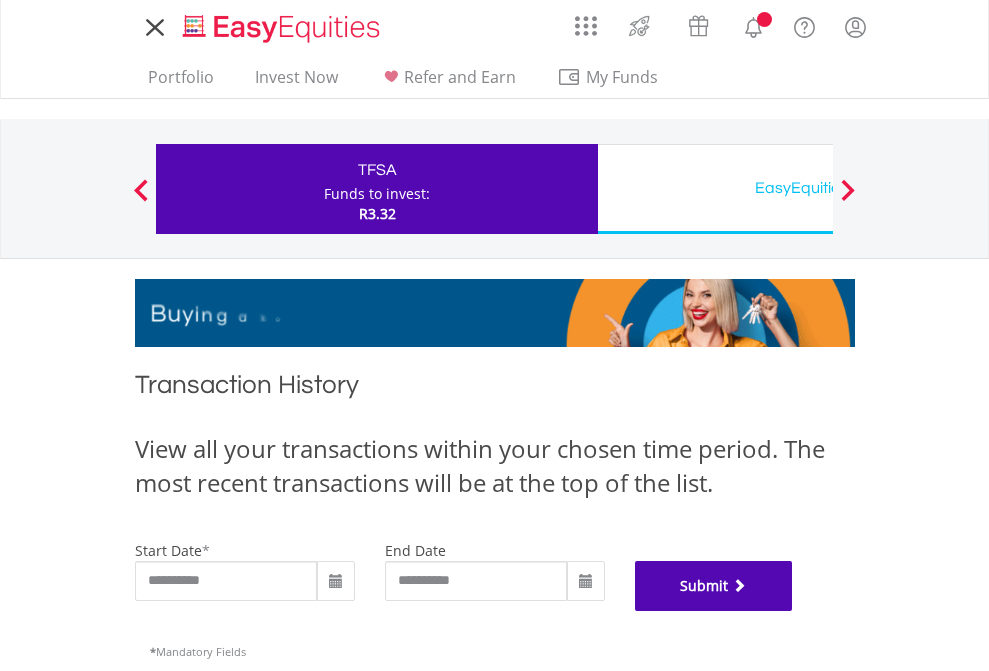 click on "Submit" at bounding box center [714, 586] 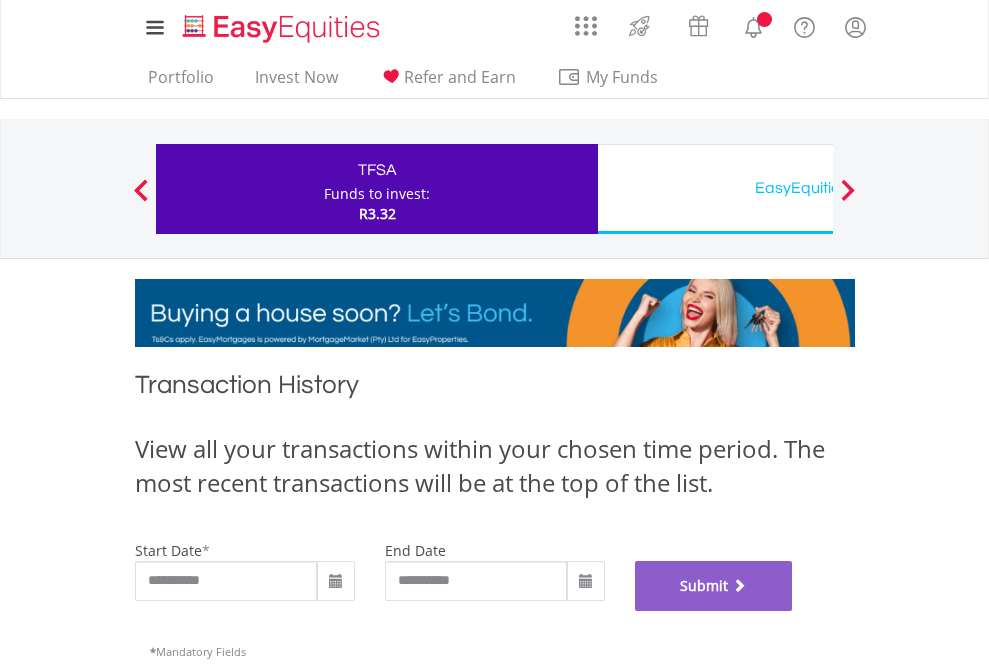 scroll, scrollTop: 811, scrollLeft: 0, axis: vertical 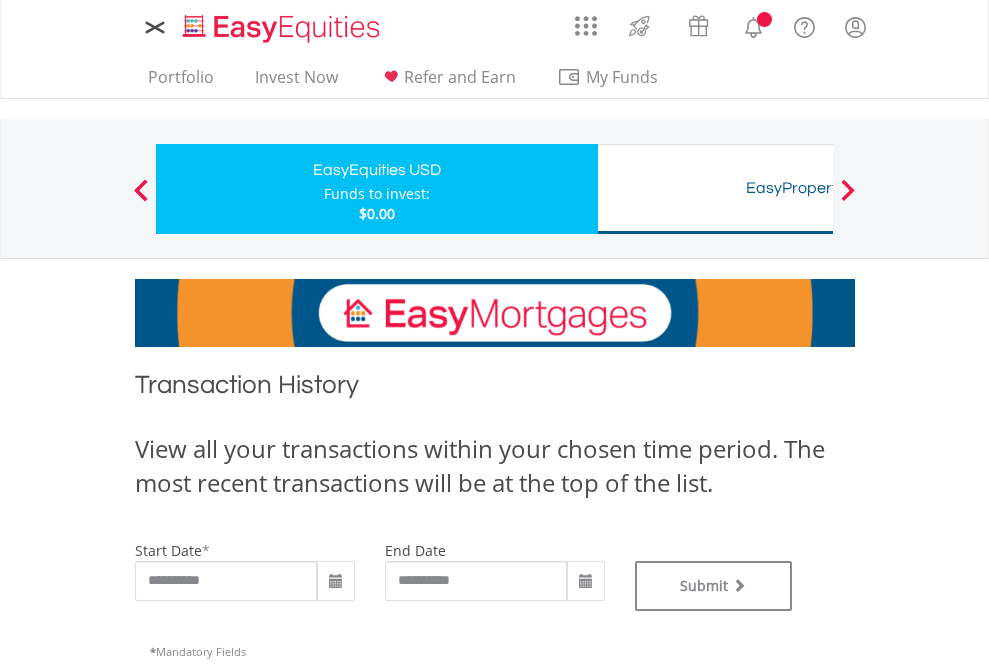 type on "**********" 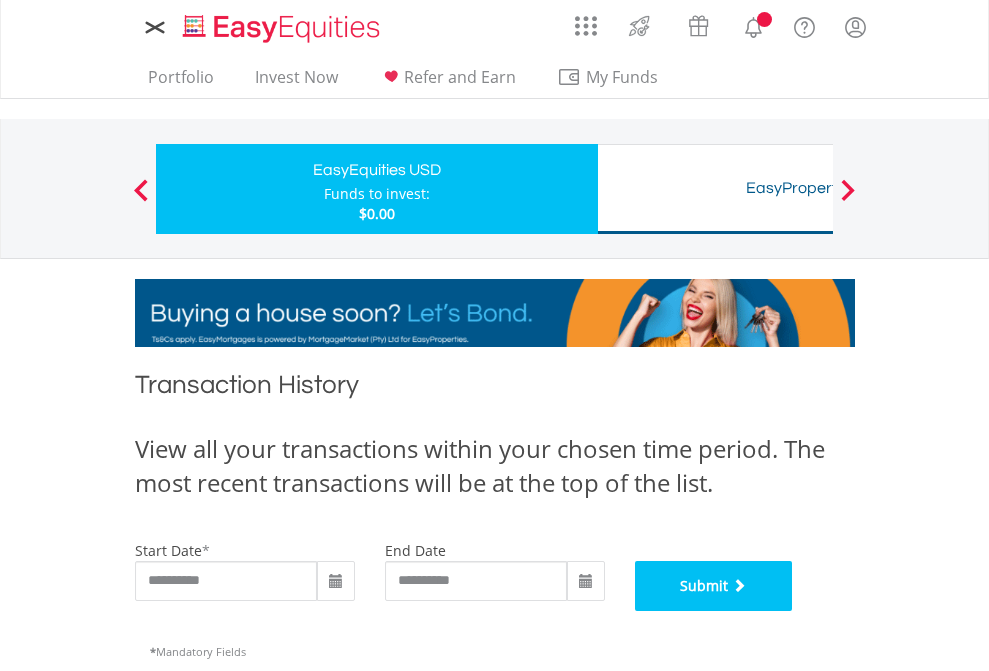 click on "Submit" at bounding box center (714, 586) 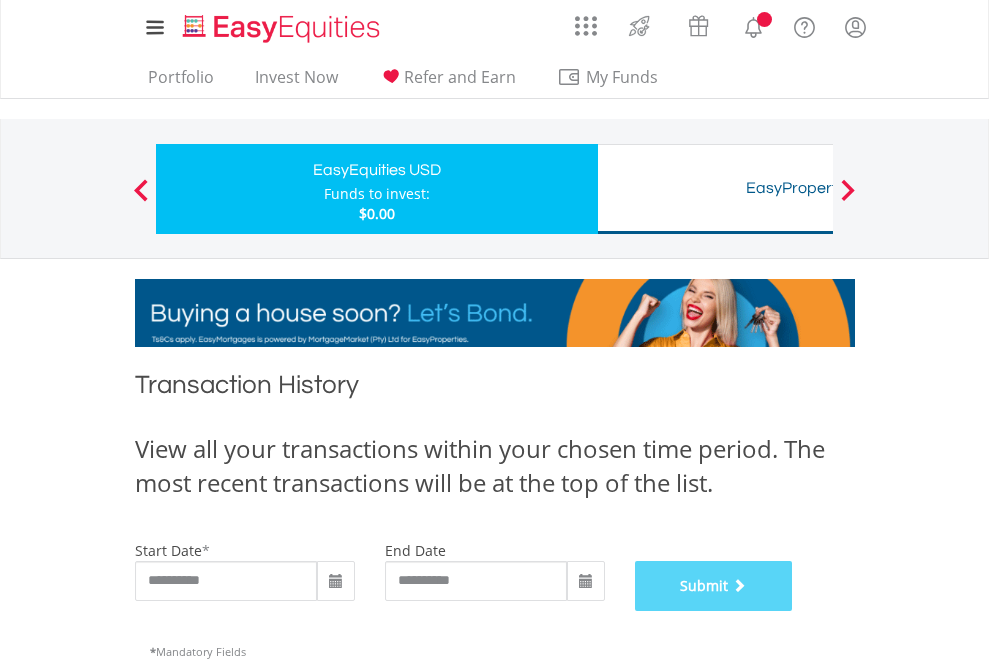 scroll, scrollTop: 811, scrollLeft: 0, axis: vertical 